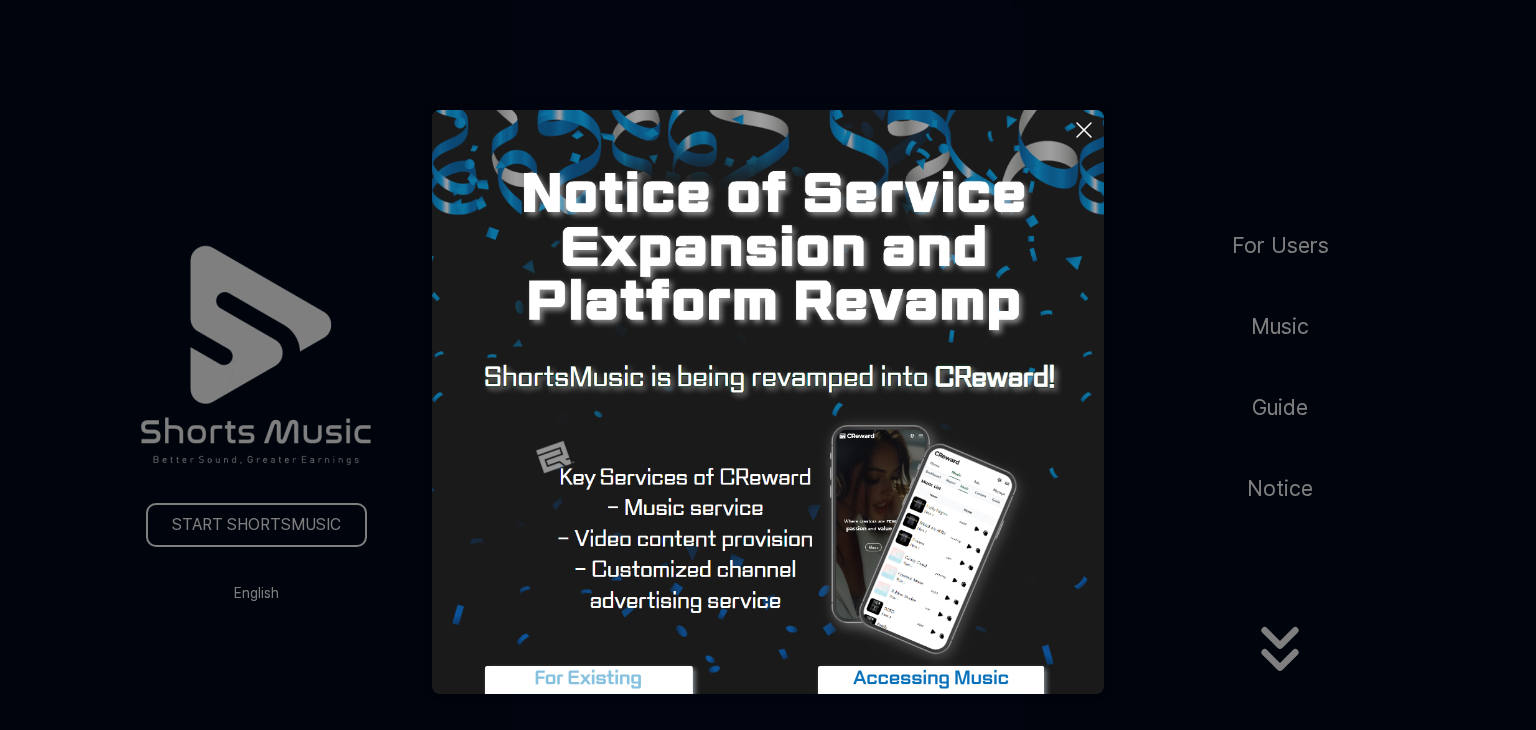 scroll, scrollTop: 0, scrollLeft: 0, axis: both 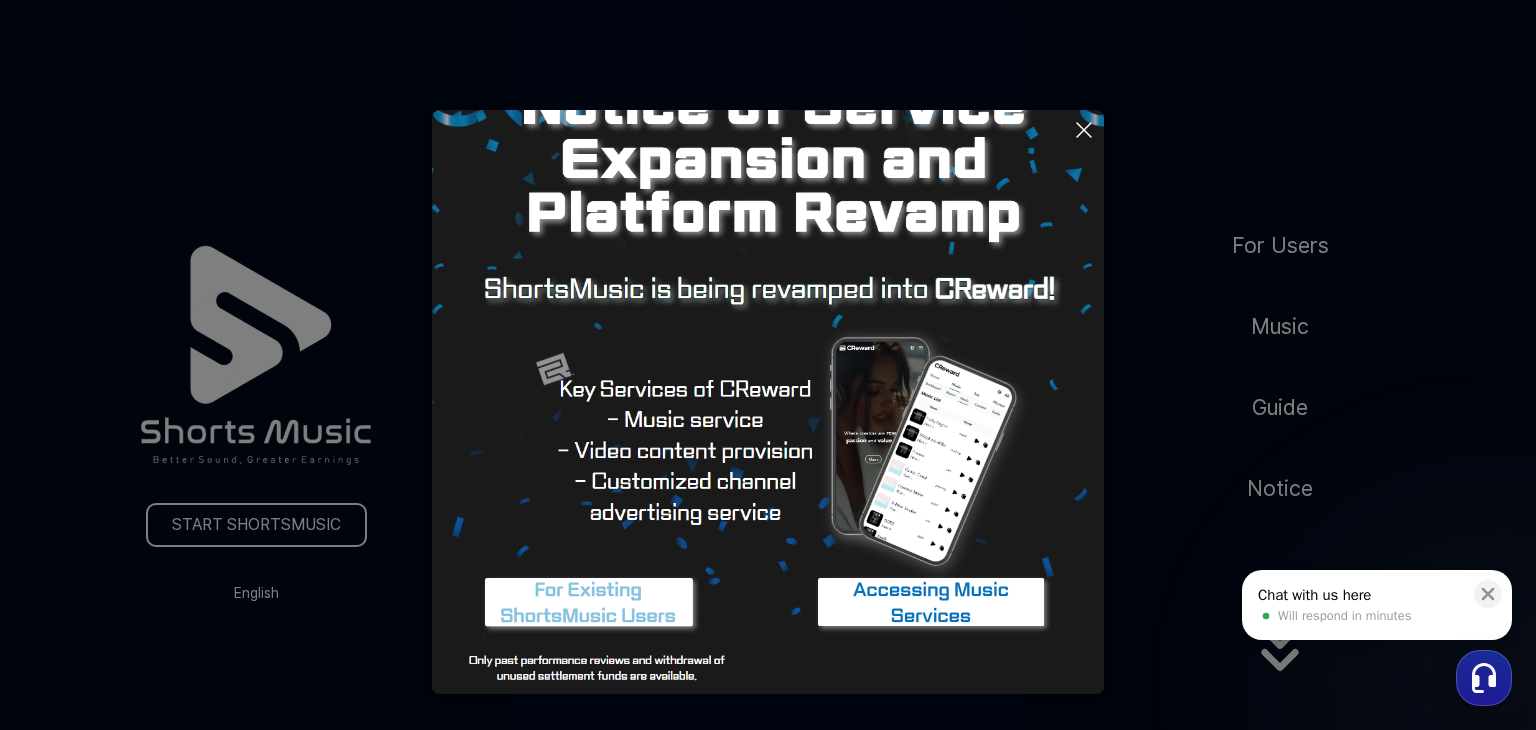 click 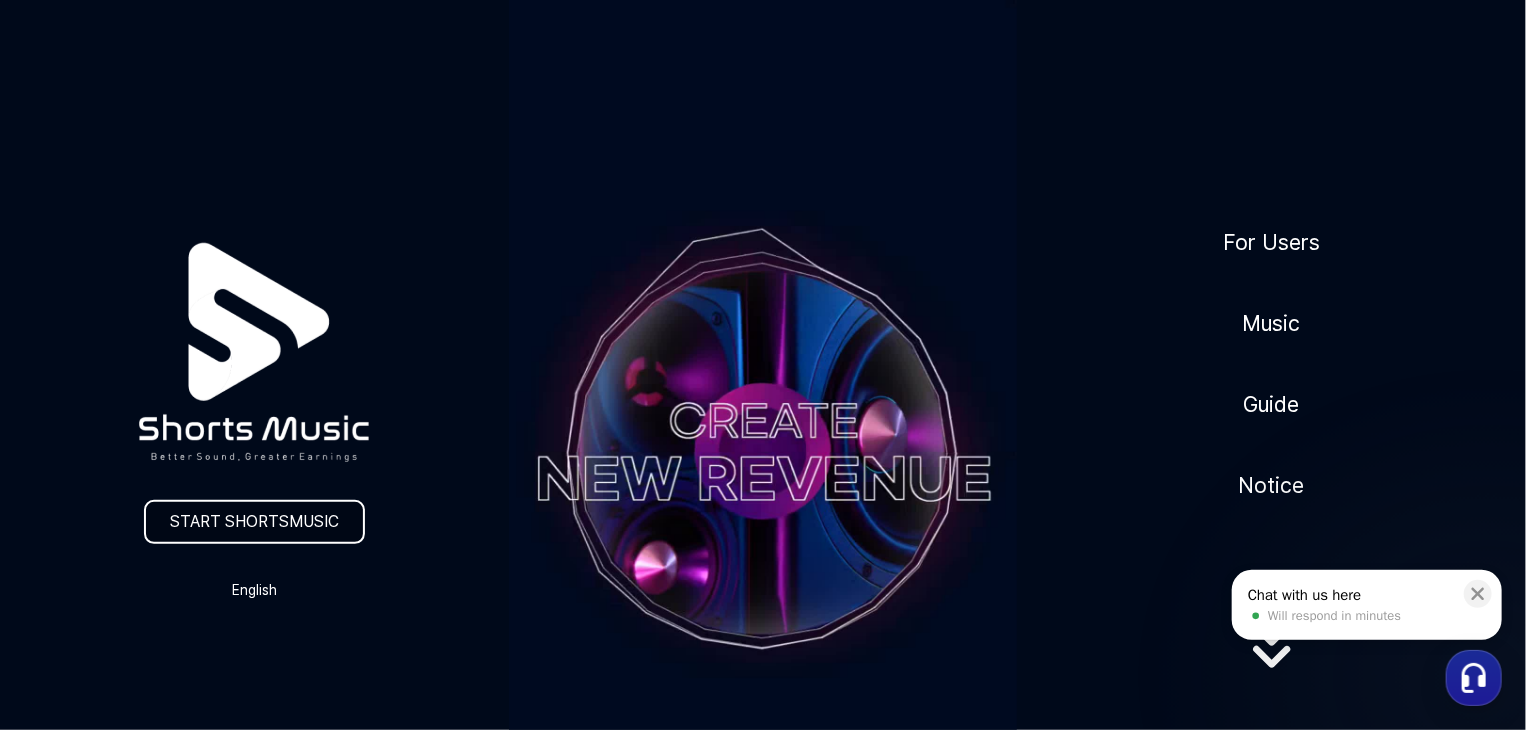 click on "START SHORTSMUSIC" at bounding box center [254, 522] 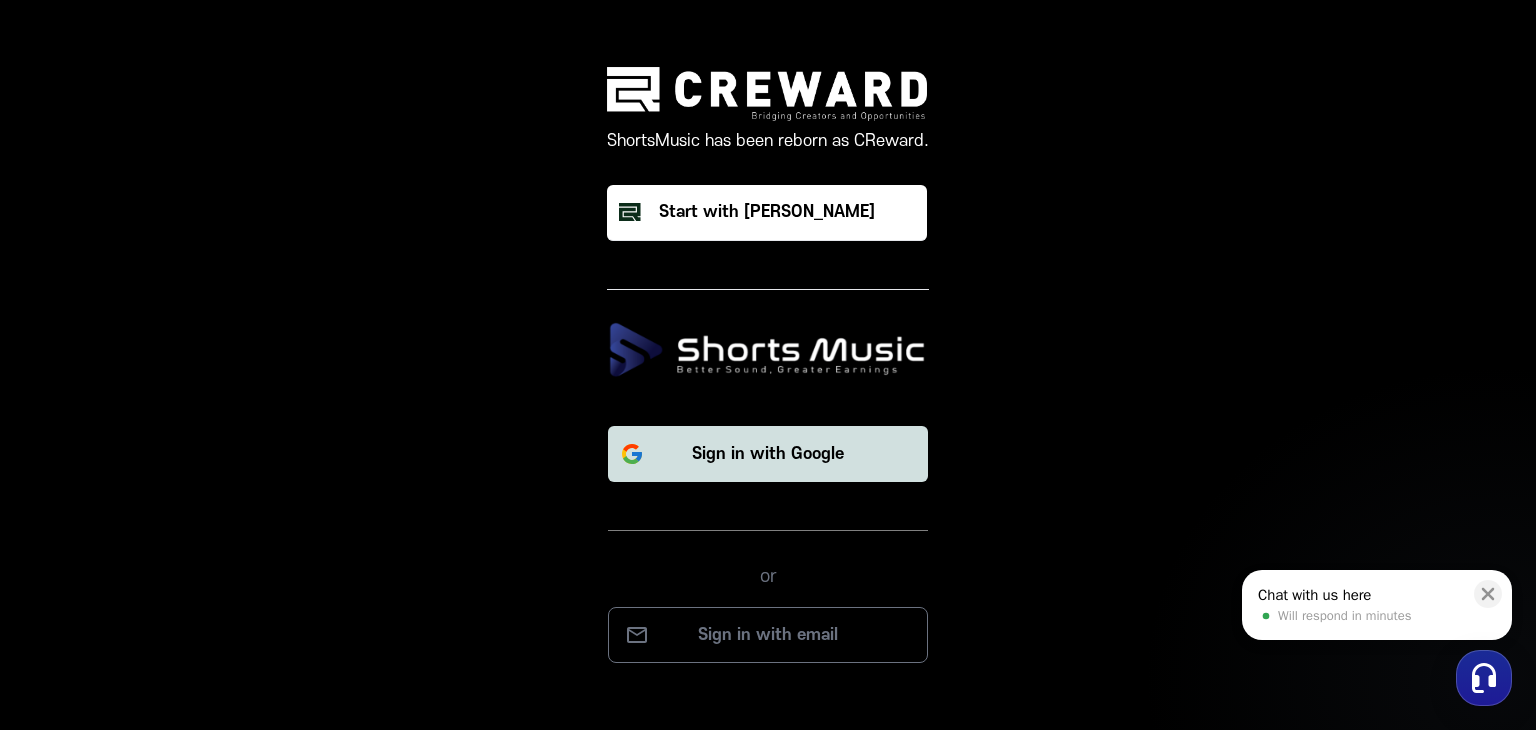 click on "Sign in with Google" at bounding box center [768, 454] 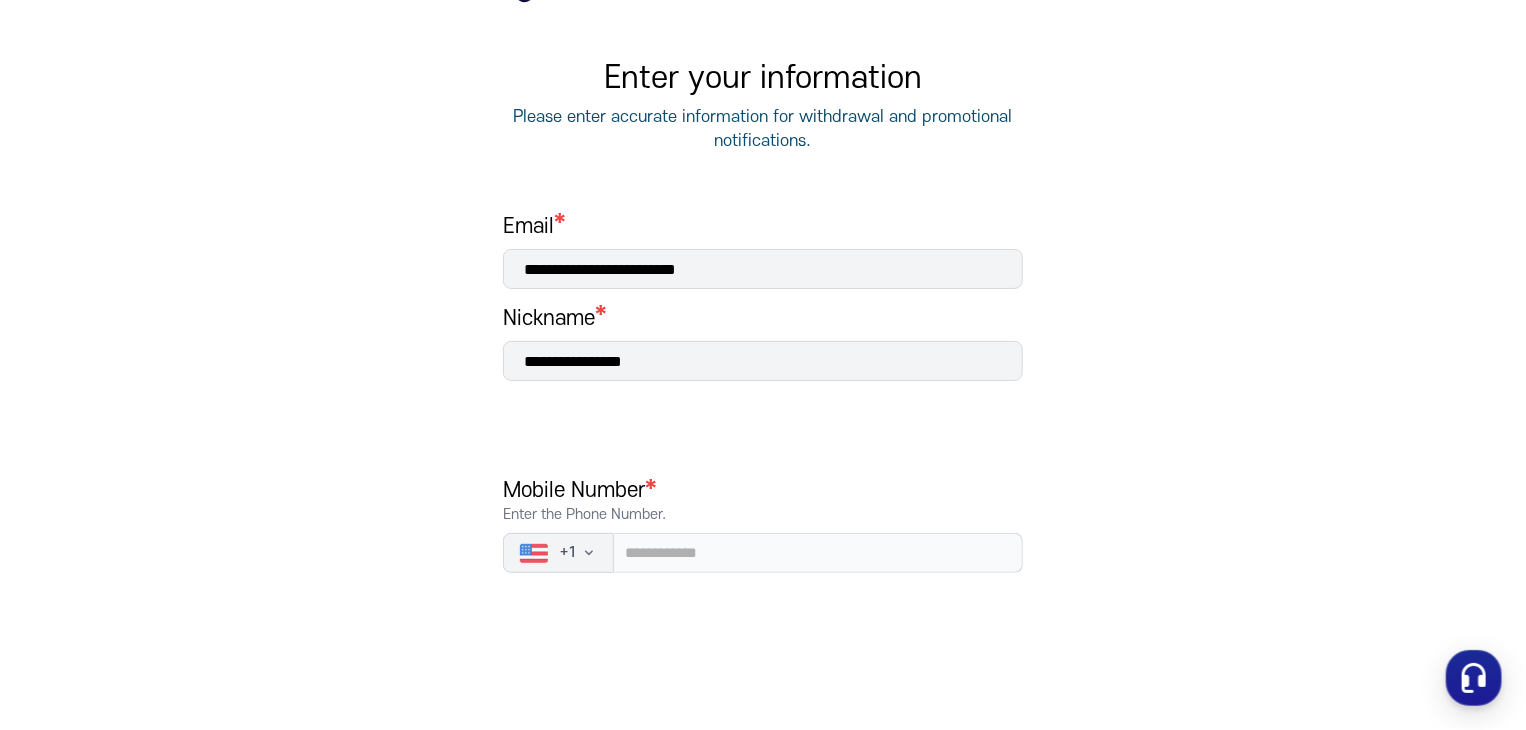 scroll, scrollTop: 200, scrollLeft: 0, axis: vertical 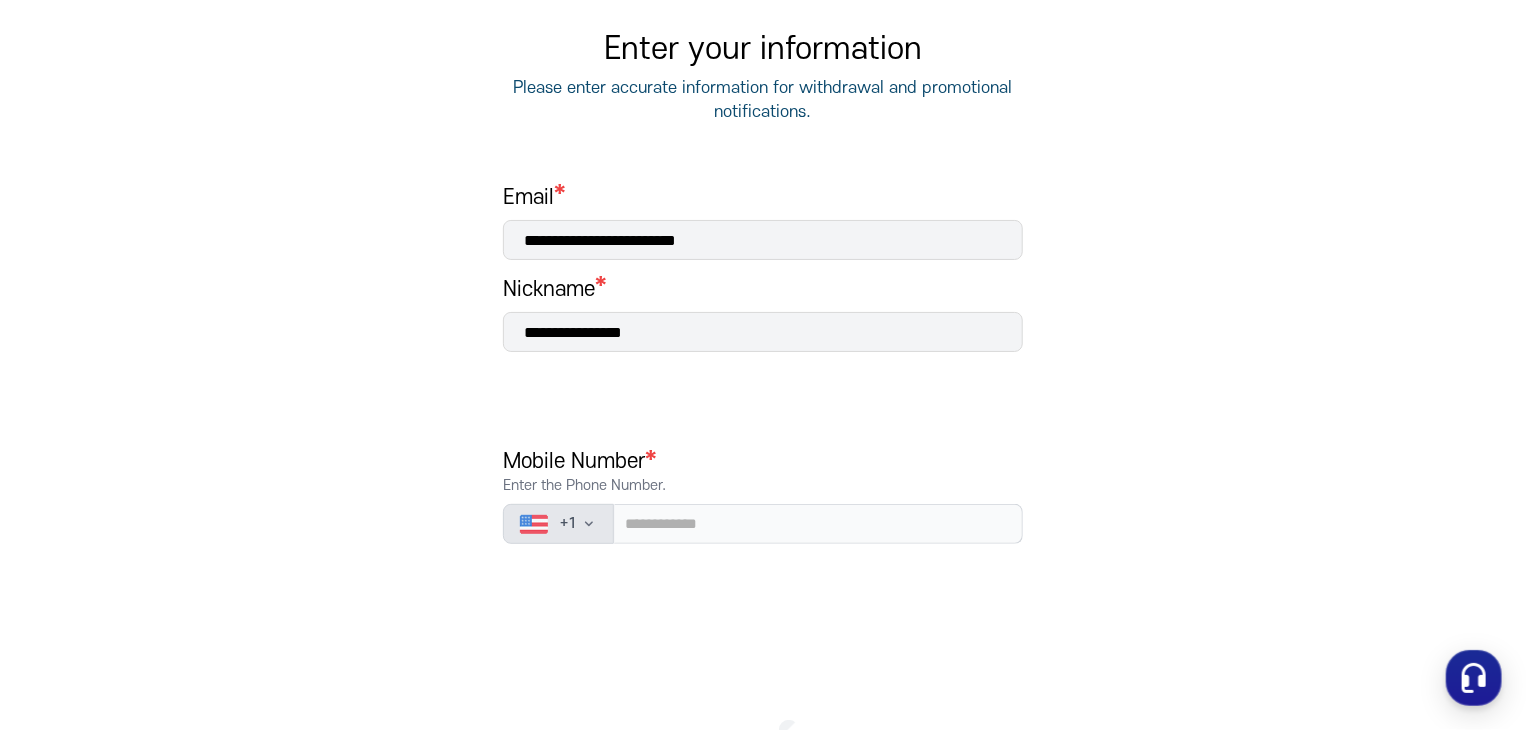 click on "+ 1" at bounding box center (568, 524) 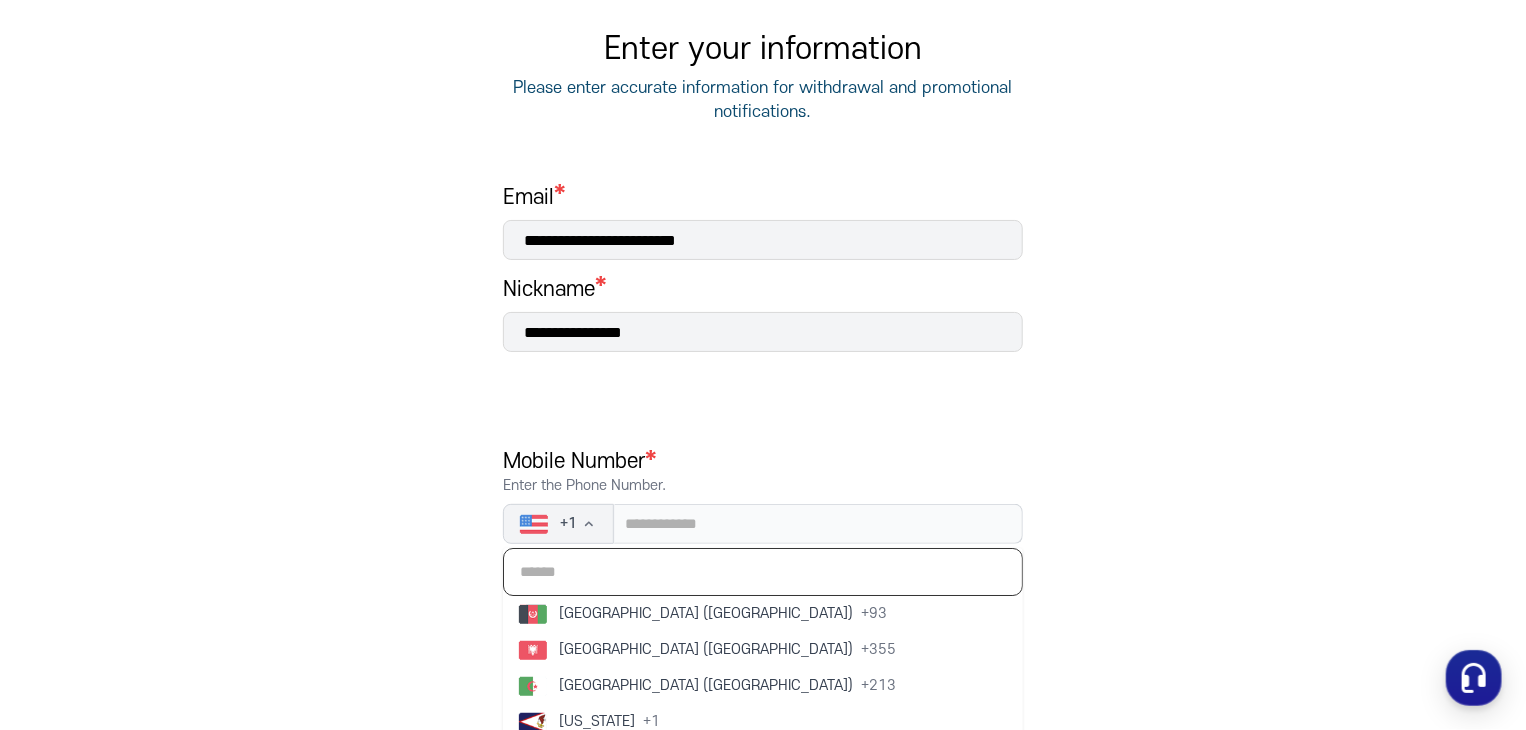 click at bounding box center (763, 572) 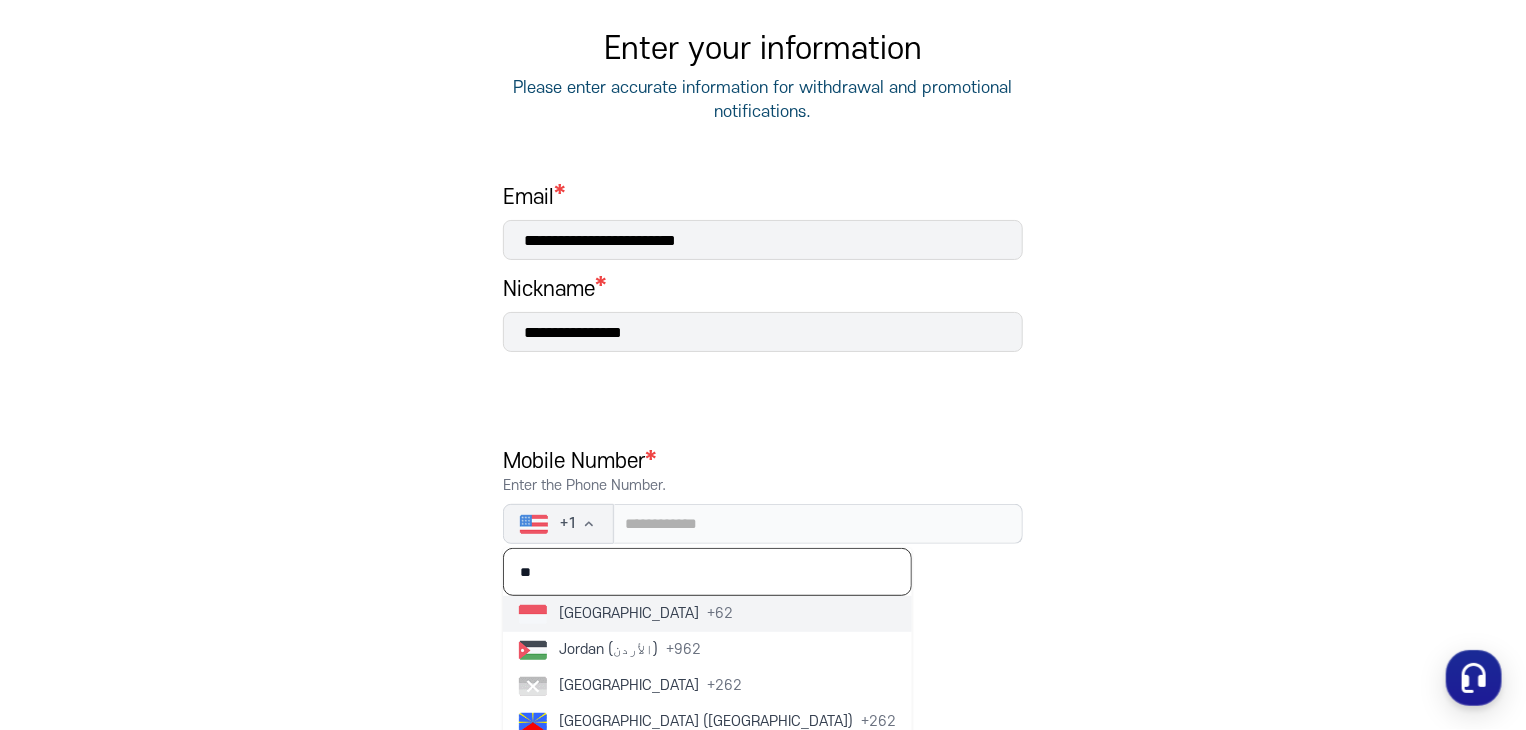 type on "**" 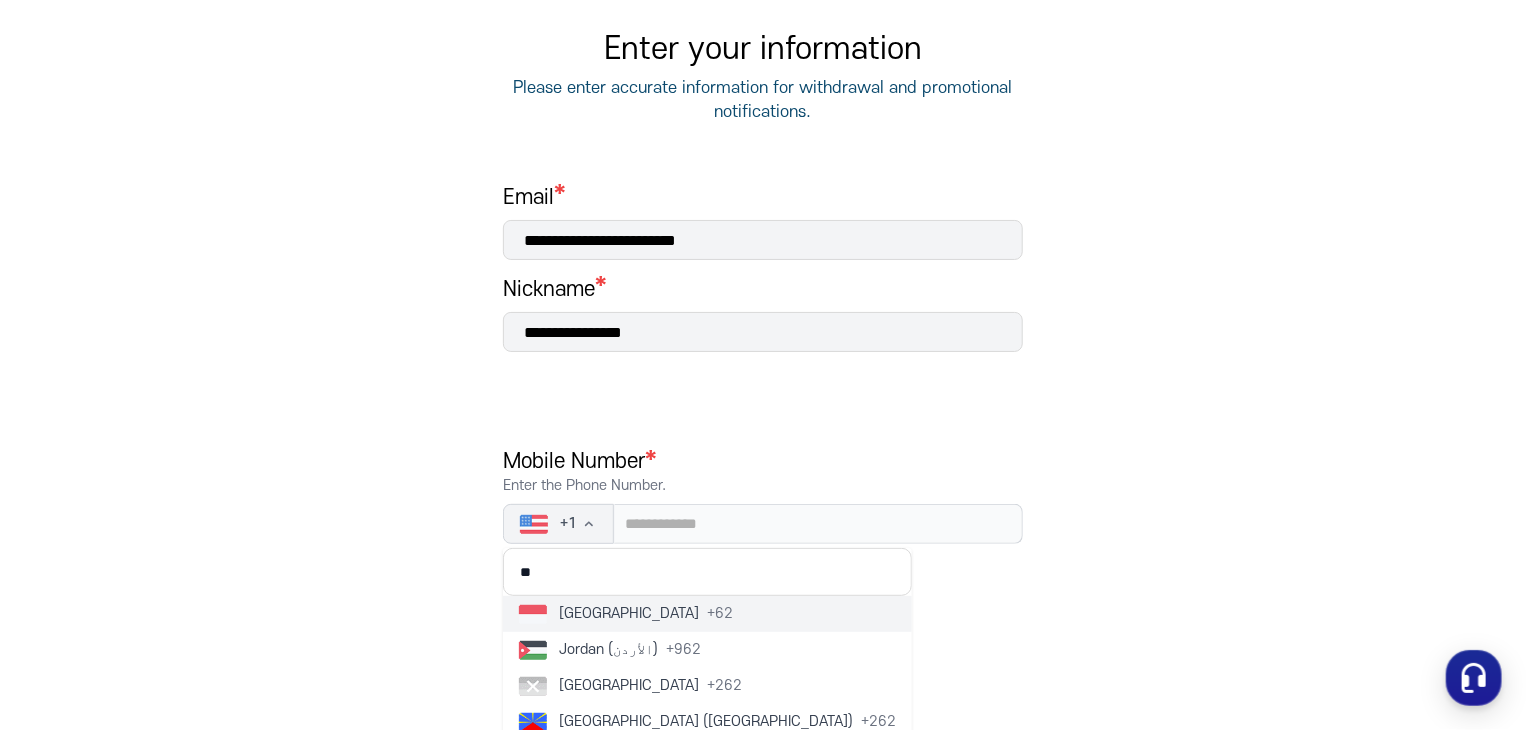 click on "[GEOGRAPHIC_DATA]" at bounding box center (629, 614) 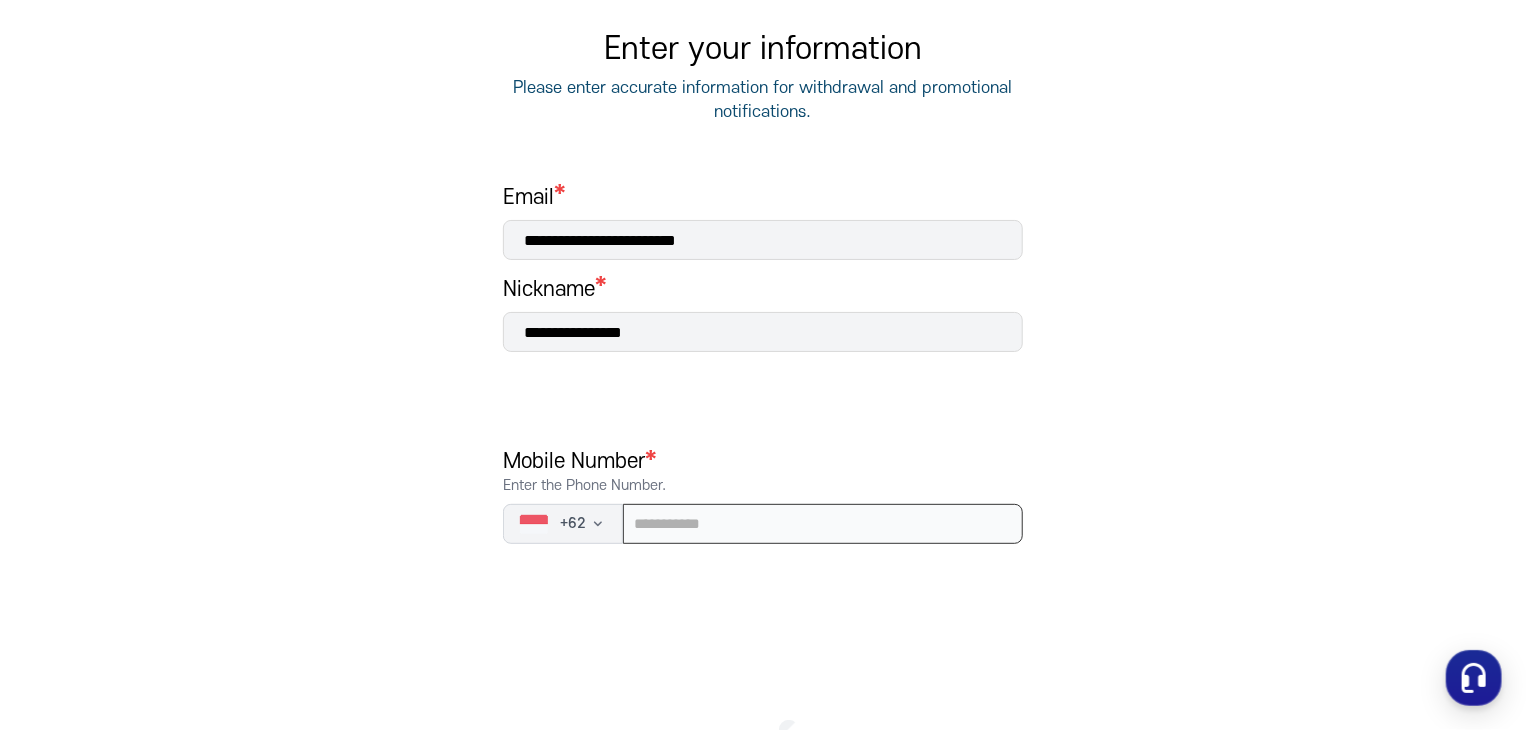 click at bounding box center (823, 524) 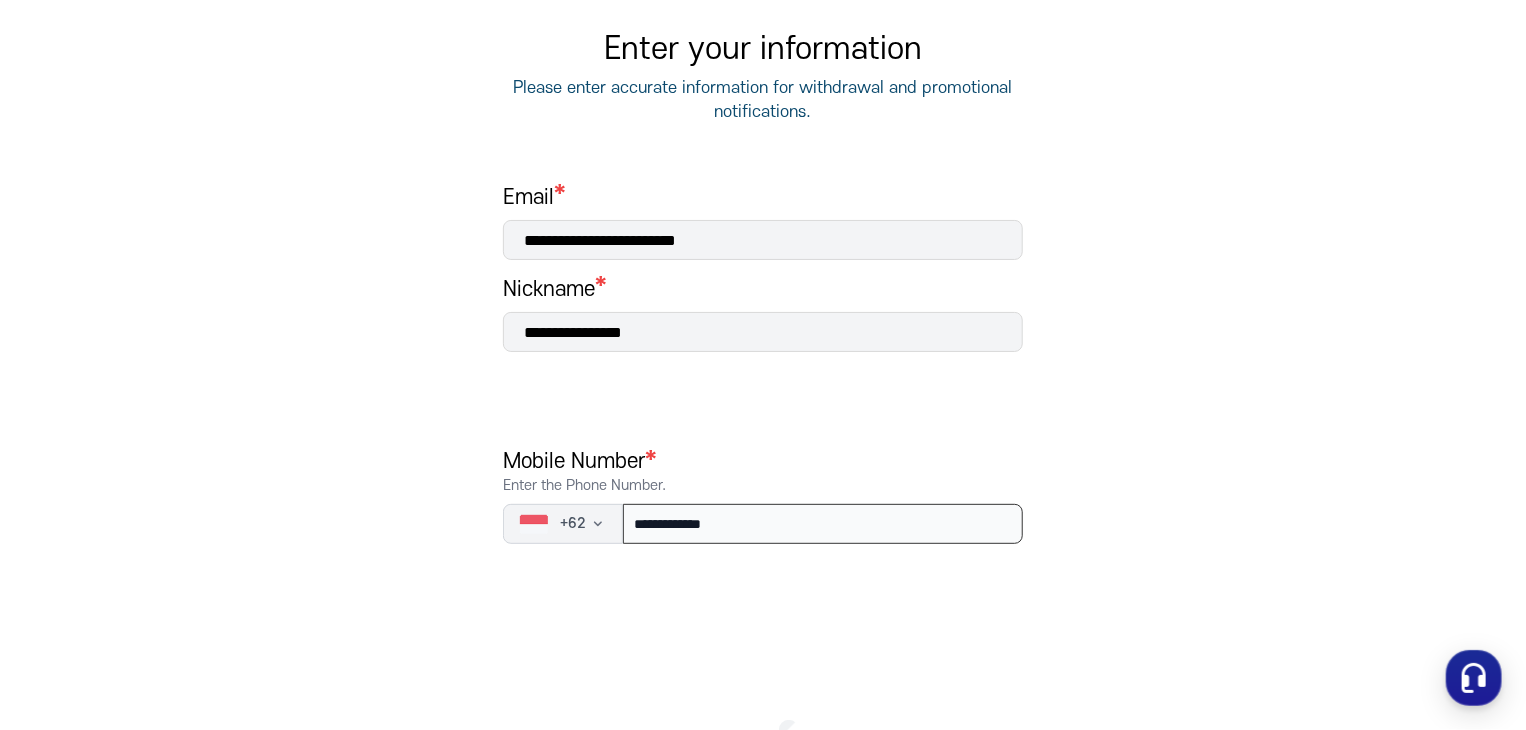 type on "**********" 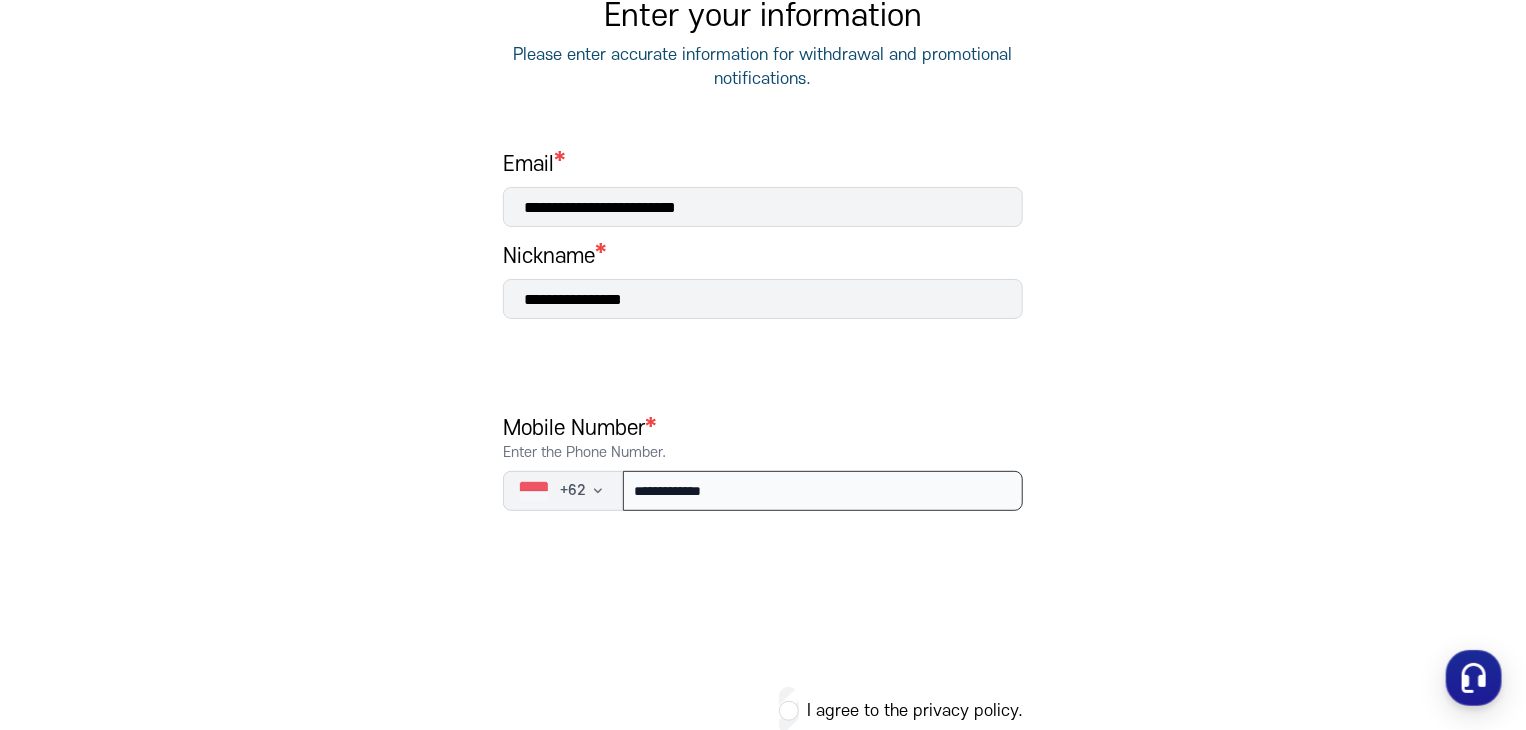 scroll, scrollTop: 318, scrollLeft: 0, axis: vertical 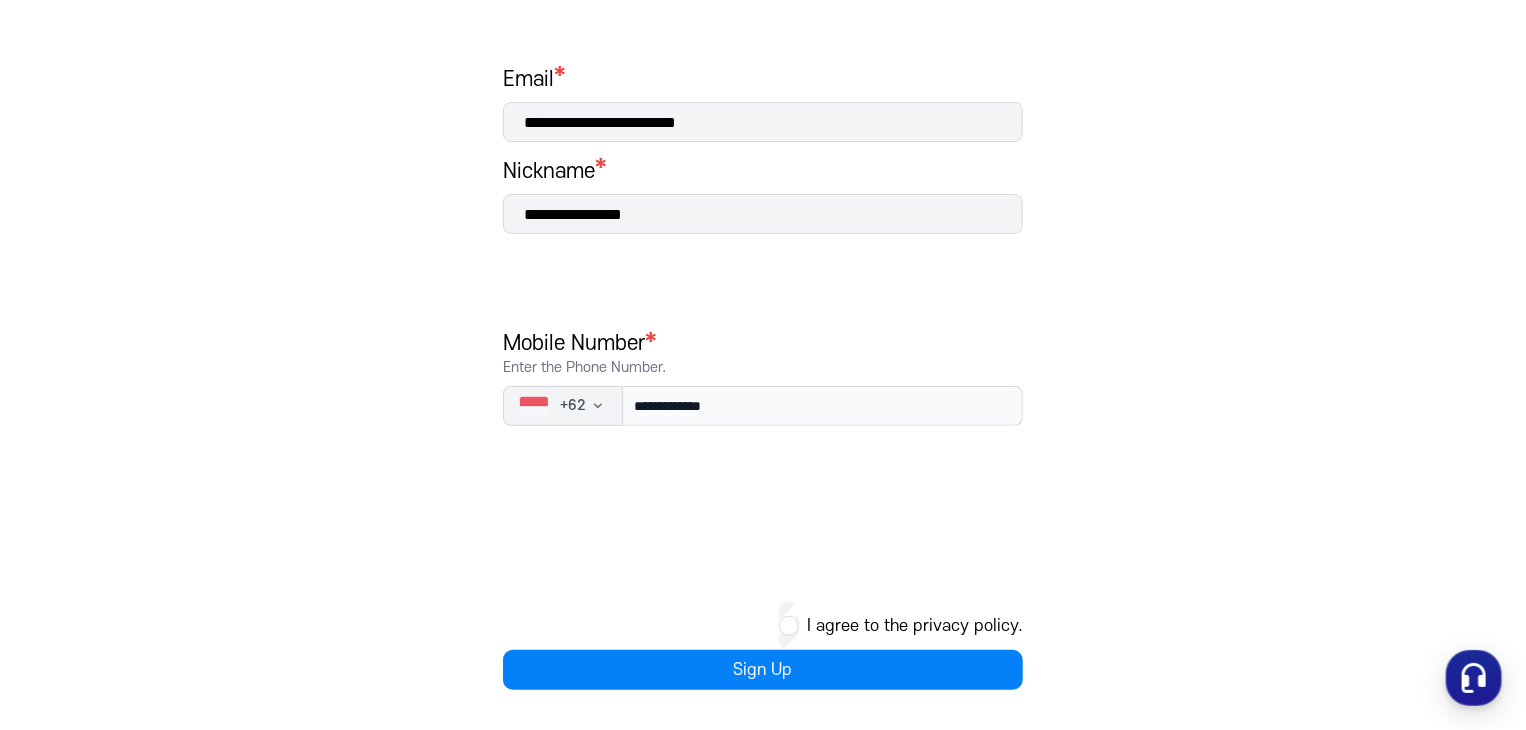 click on "I agree to the privacy policy." at bounding box center (763, 626) 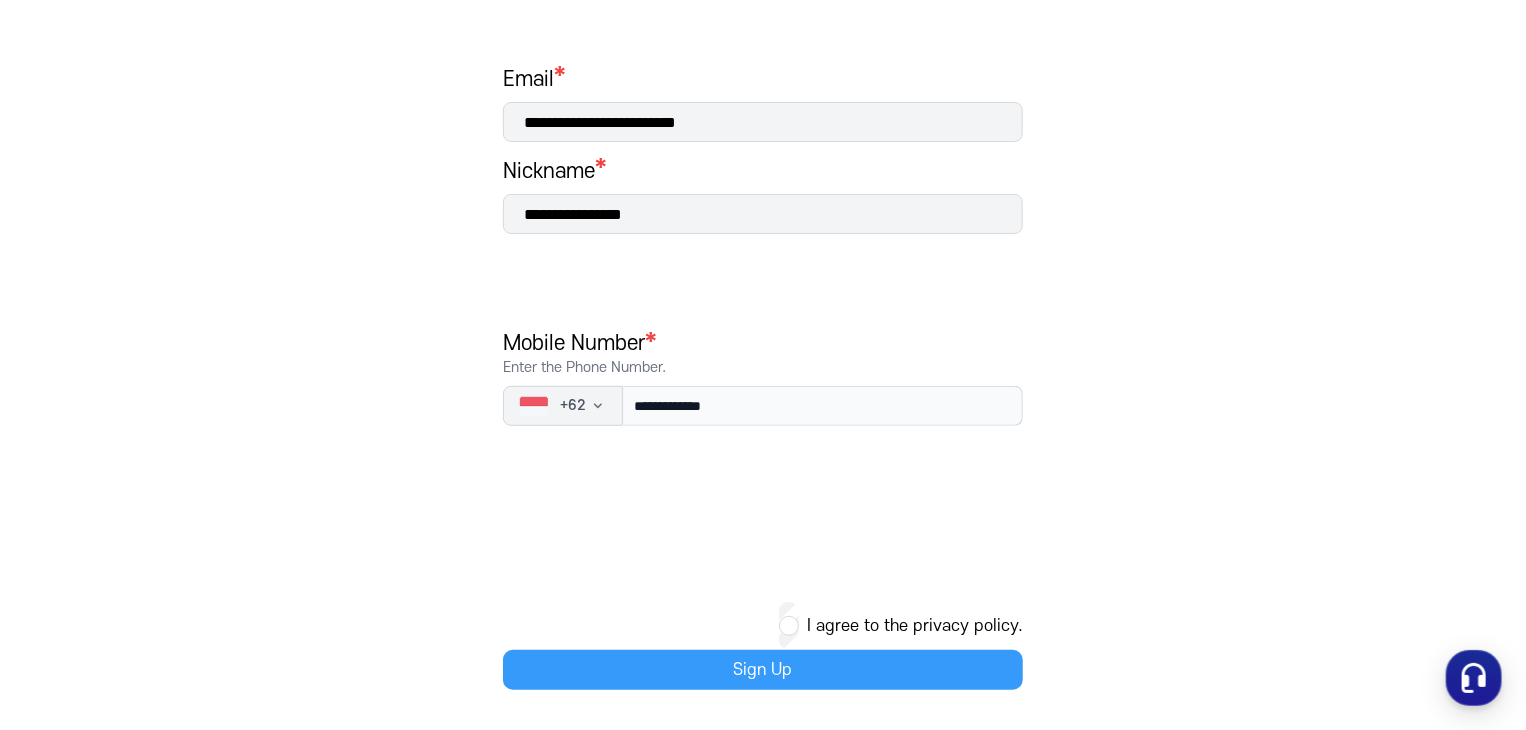 click on "Sign Up" at bounding box center (763, 670) 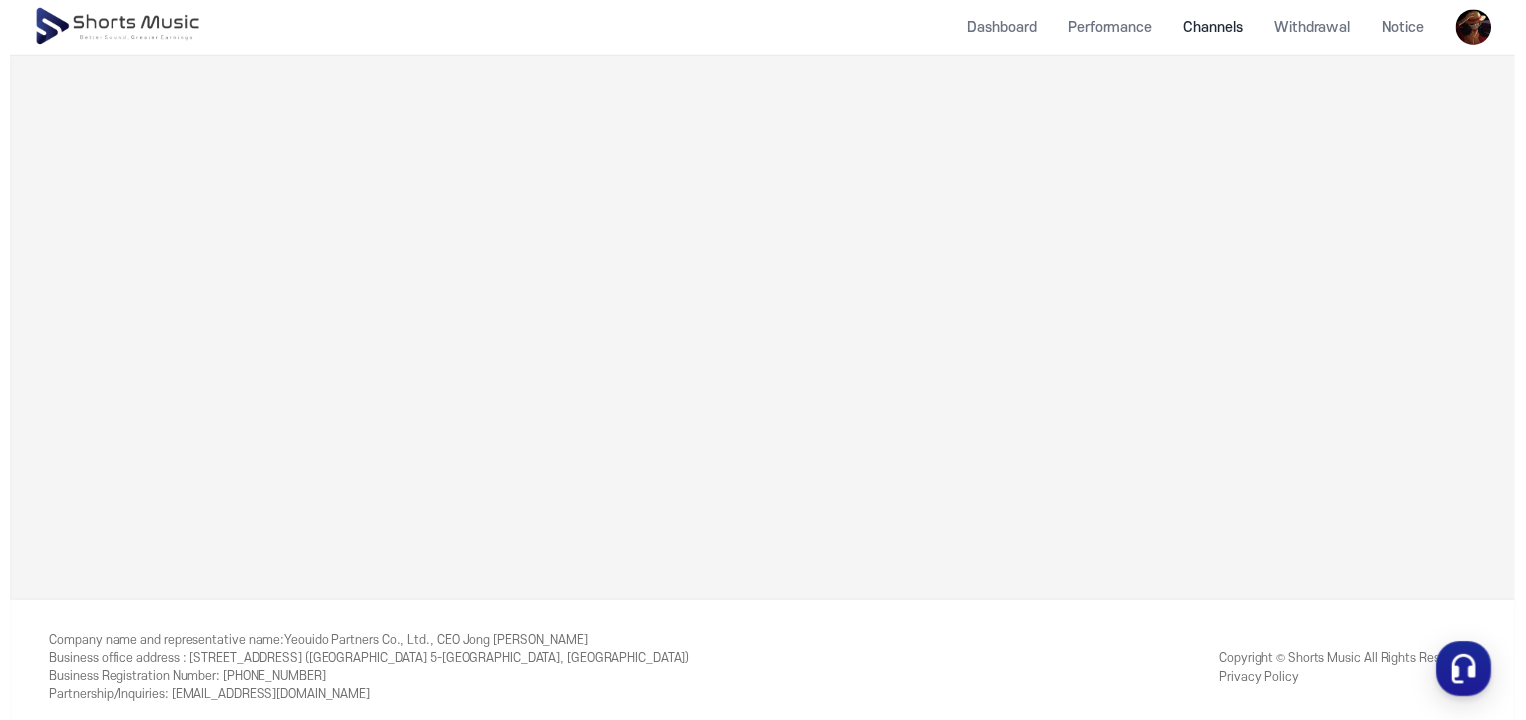 scroll, scrollTop: 0, scrollLeft: 0, axis: both 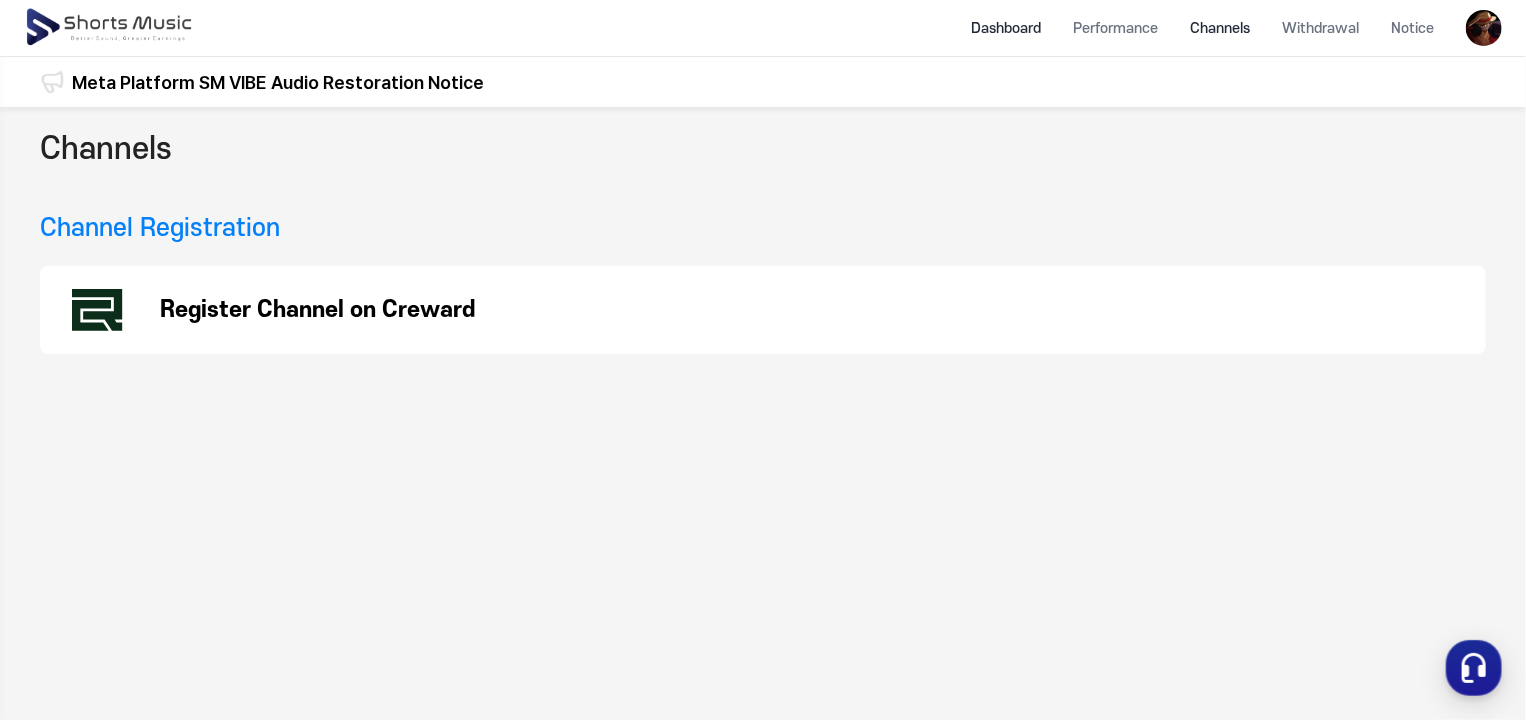 click on "Dashboard" at bounding box center [1006, 28] 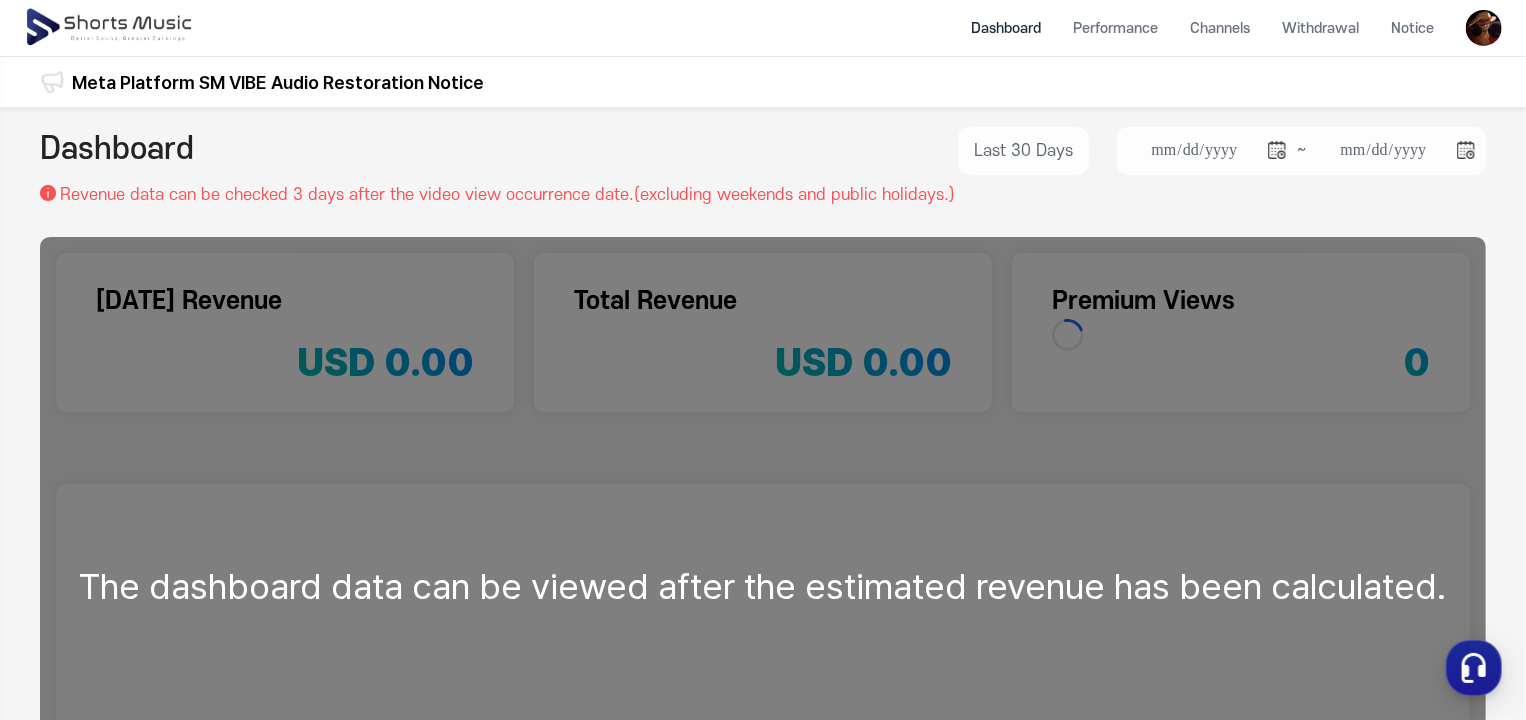 click on "The dashboard data can be viewed after the estimated revenue has been calculated." at bounding box center (763, 586) 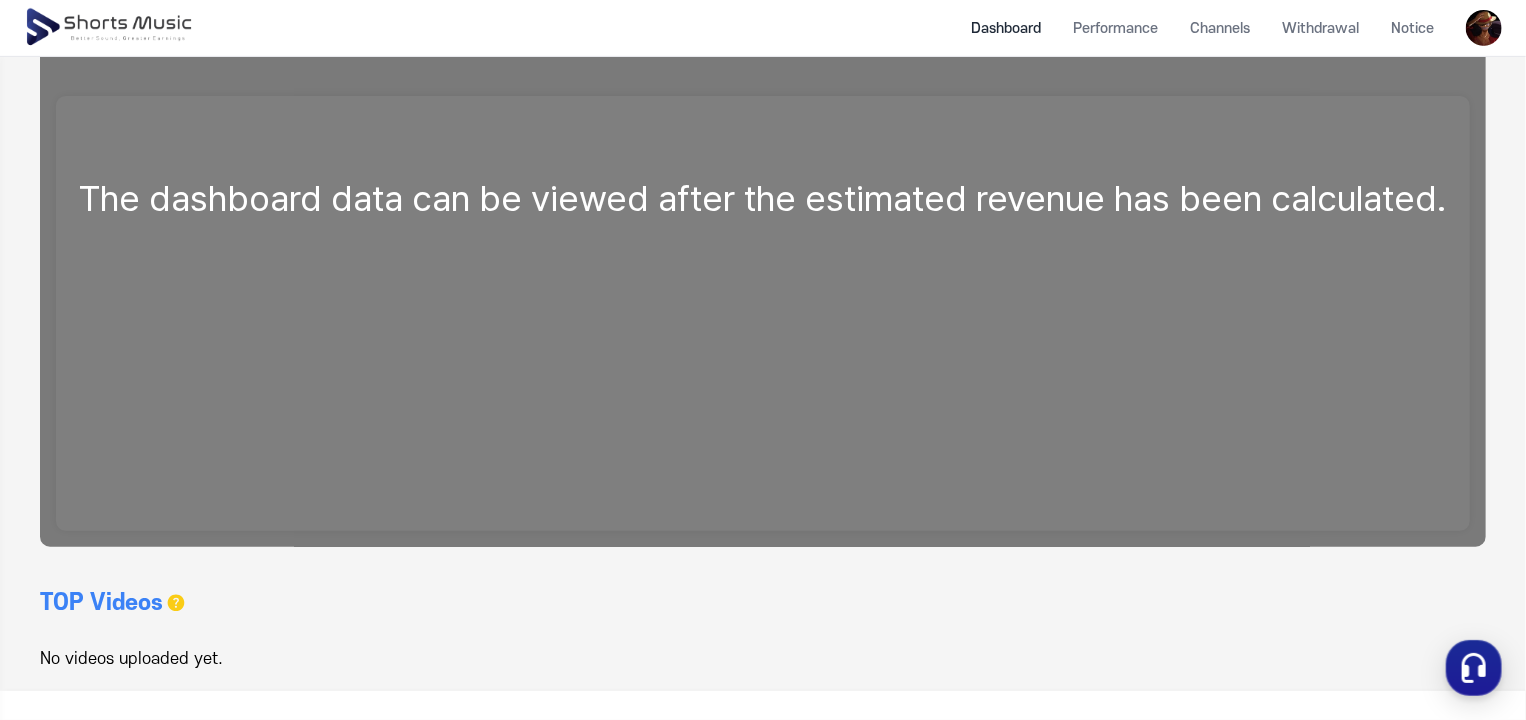 scroll, scrollTop: 495, scrollLeft: 0, axis: vertical 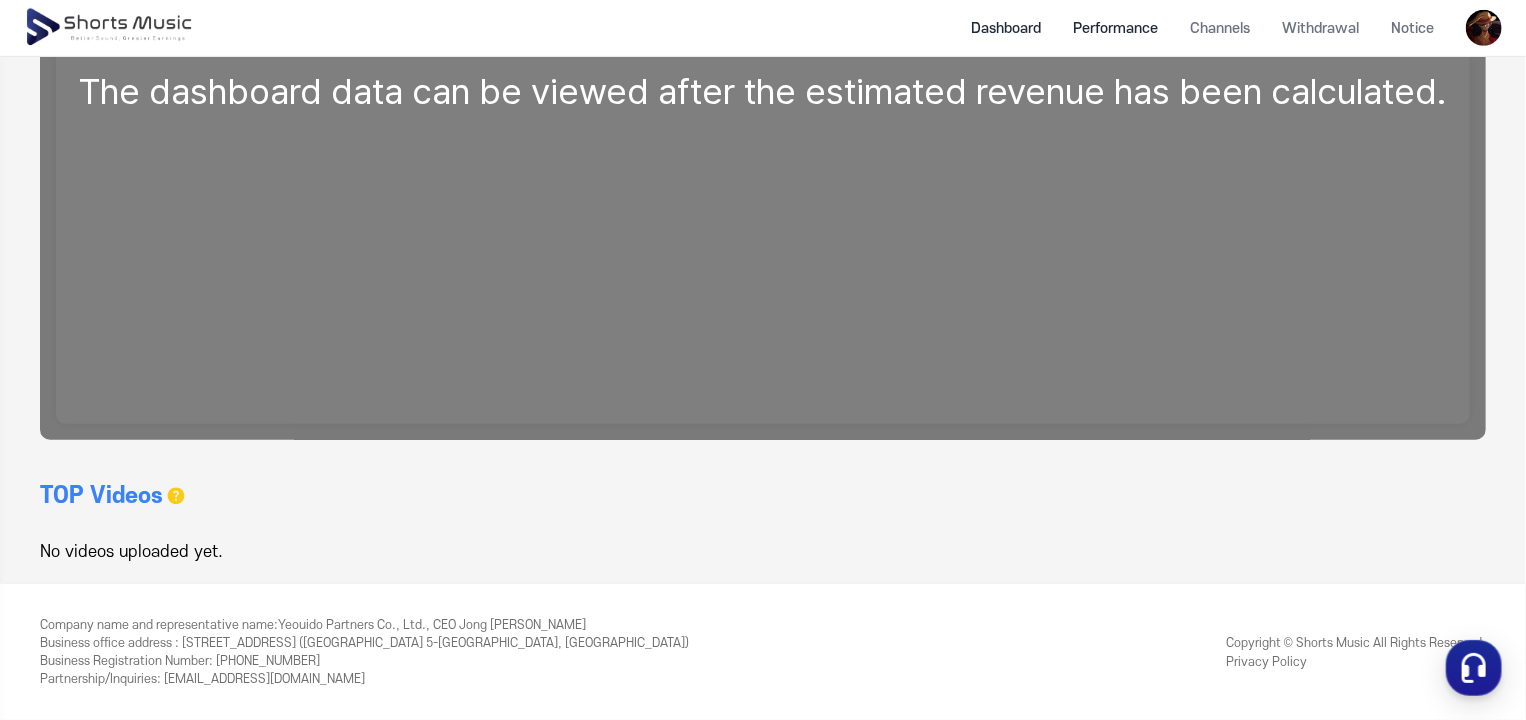 click on "Performance" at bounding box center [1115, 28] 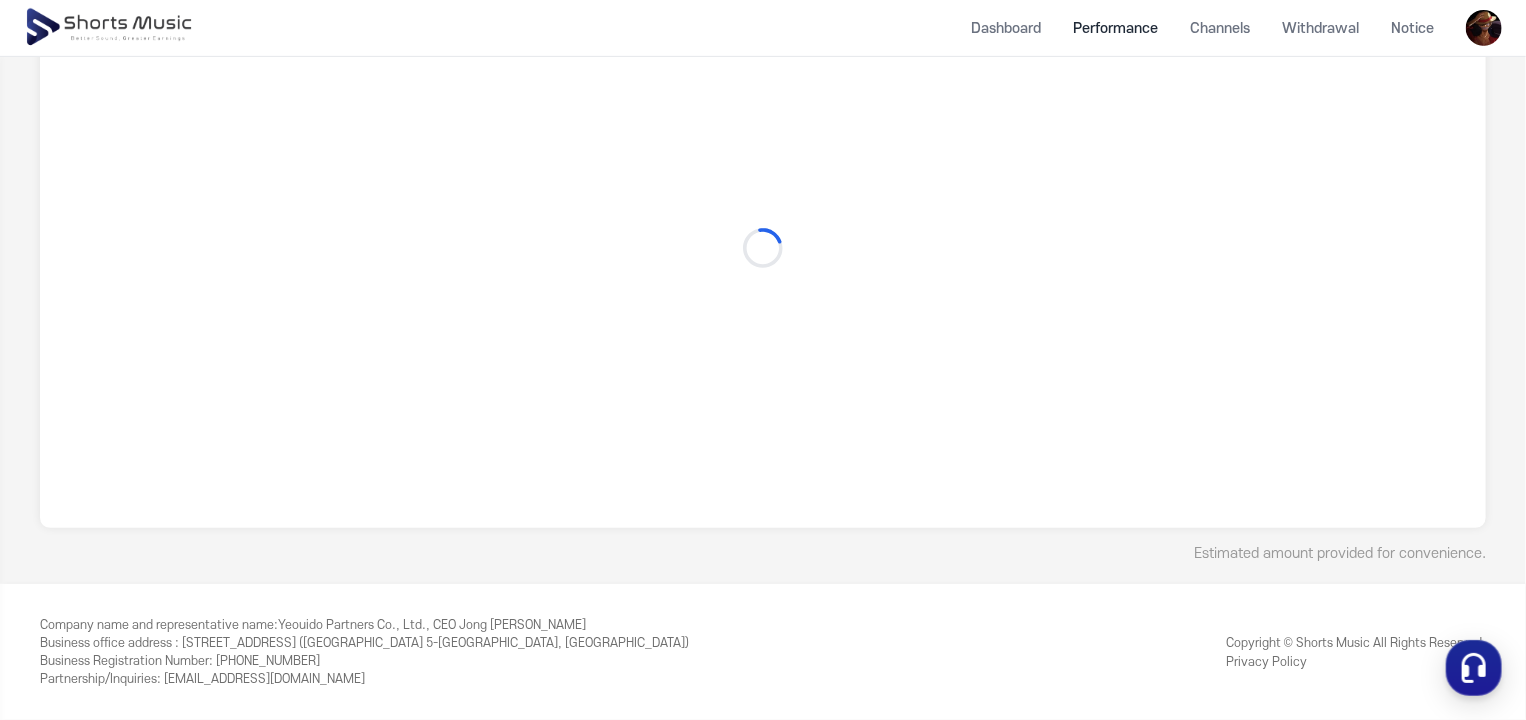 scroll, scrollTop: 0, scrollLeft: 0, axis: both 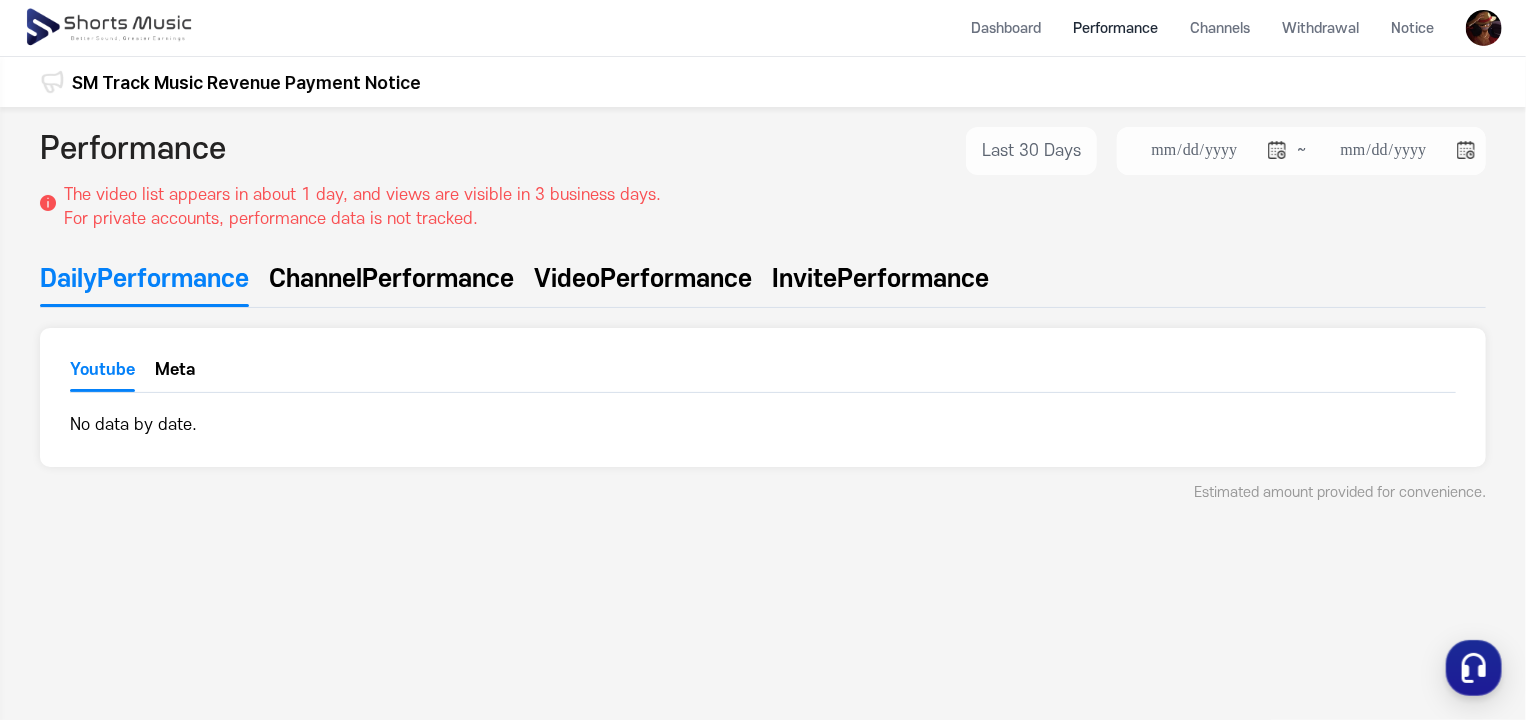 click on "Performance" at bounding box center (438, 279) 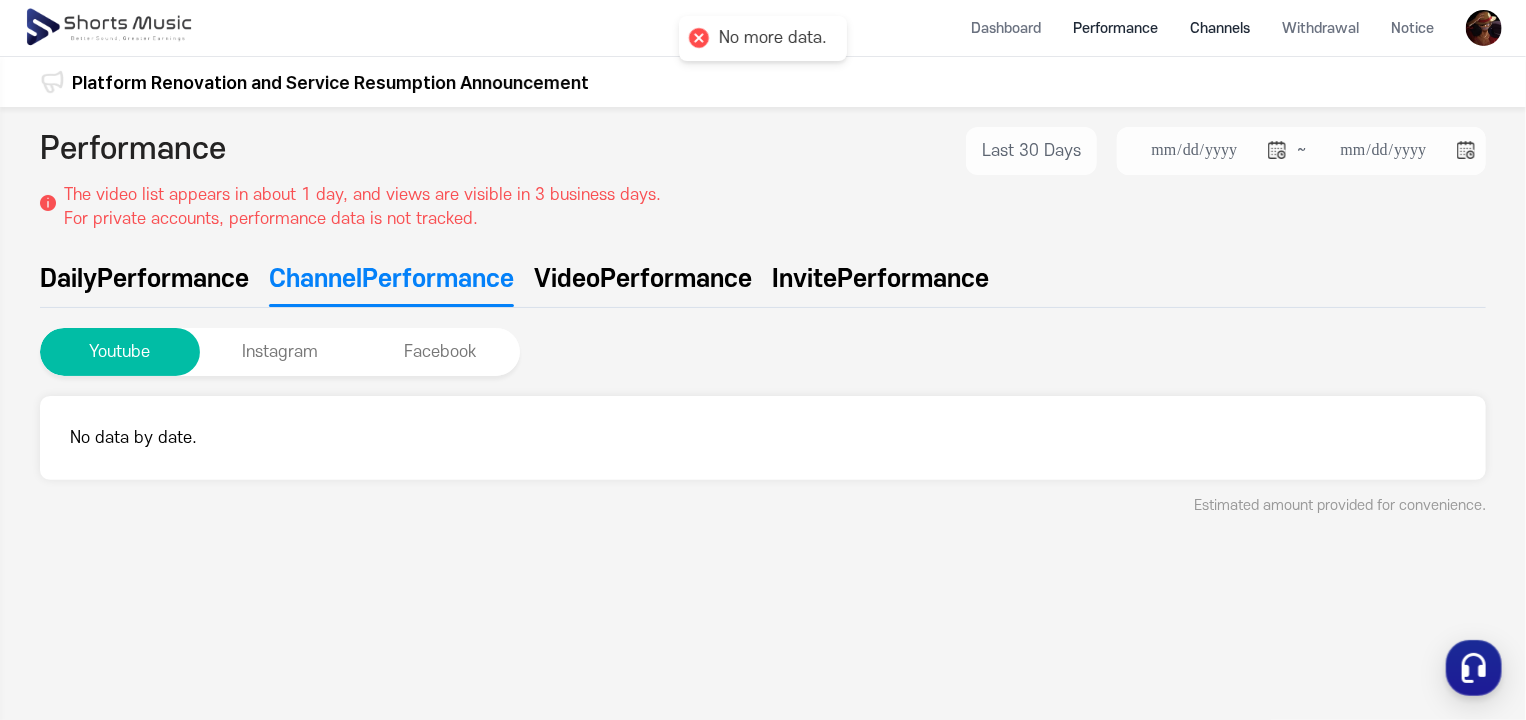 click on "Channels" at bounding box center [1220, 28] 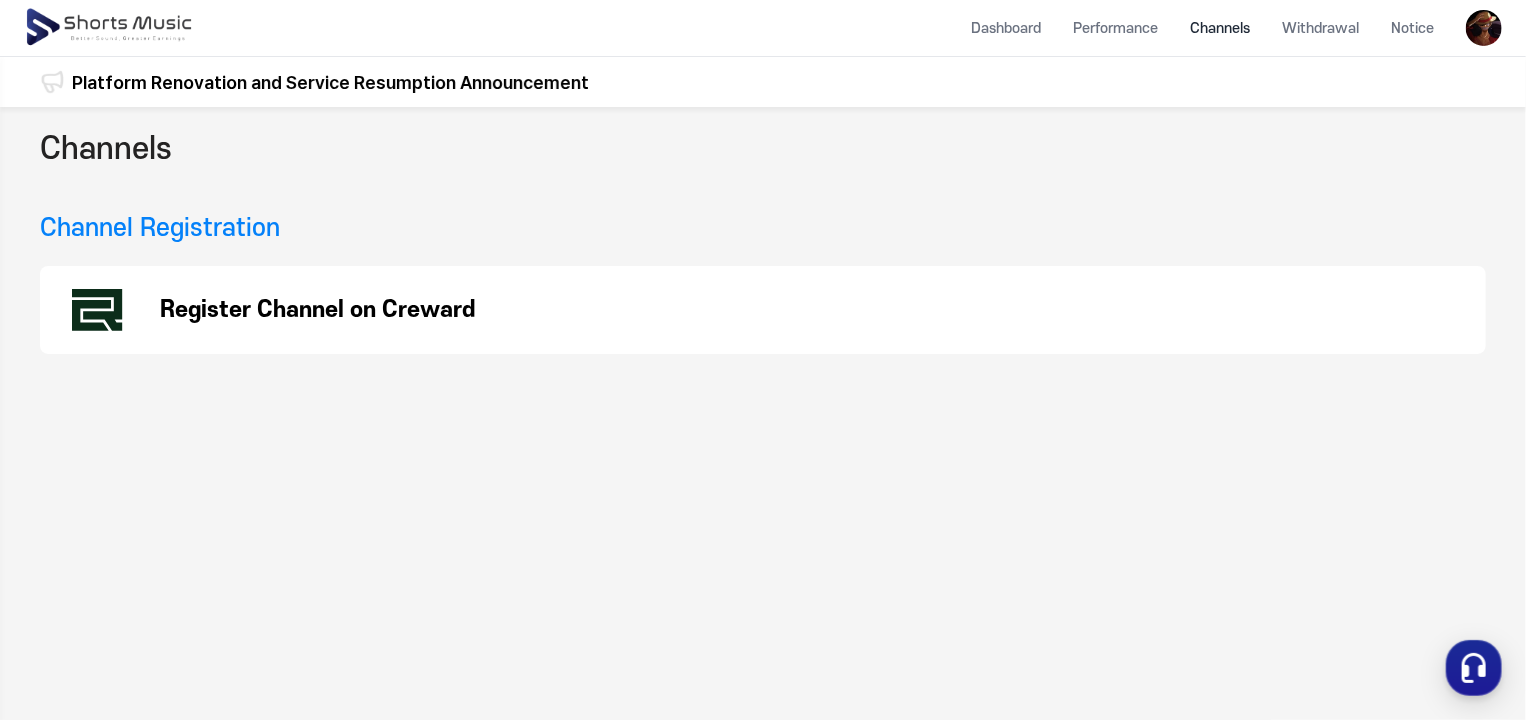 click on "Register Channel on Creward" at bounding box center [763, 310] 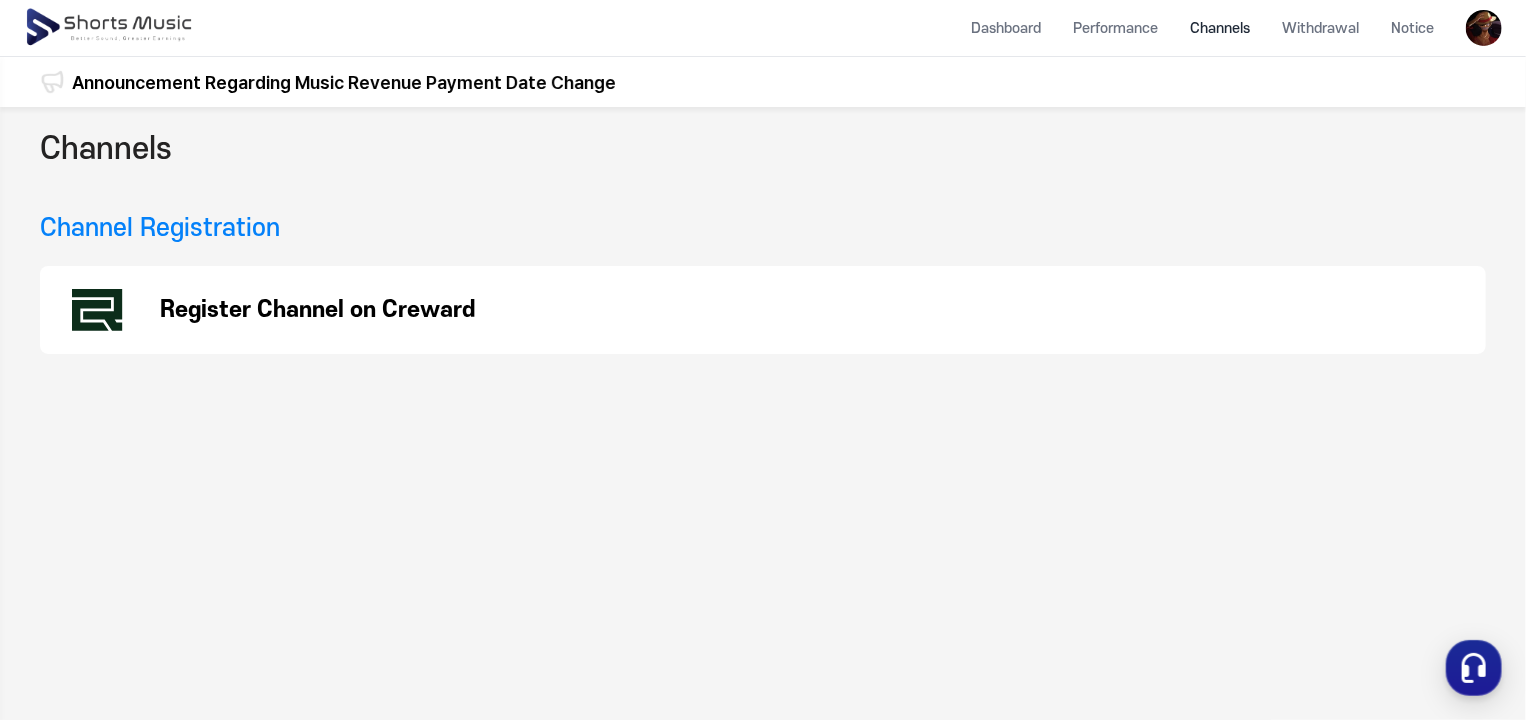 click on "Register Channel on Creward" at bounding box center (317, 310) 